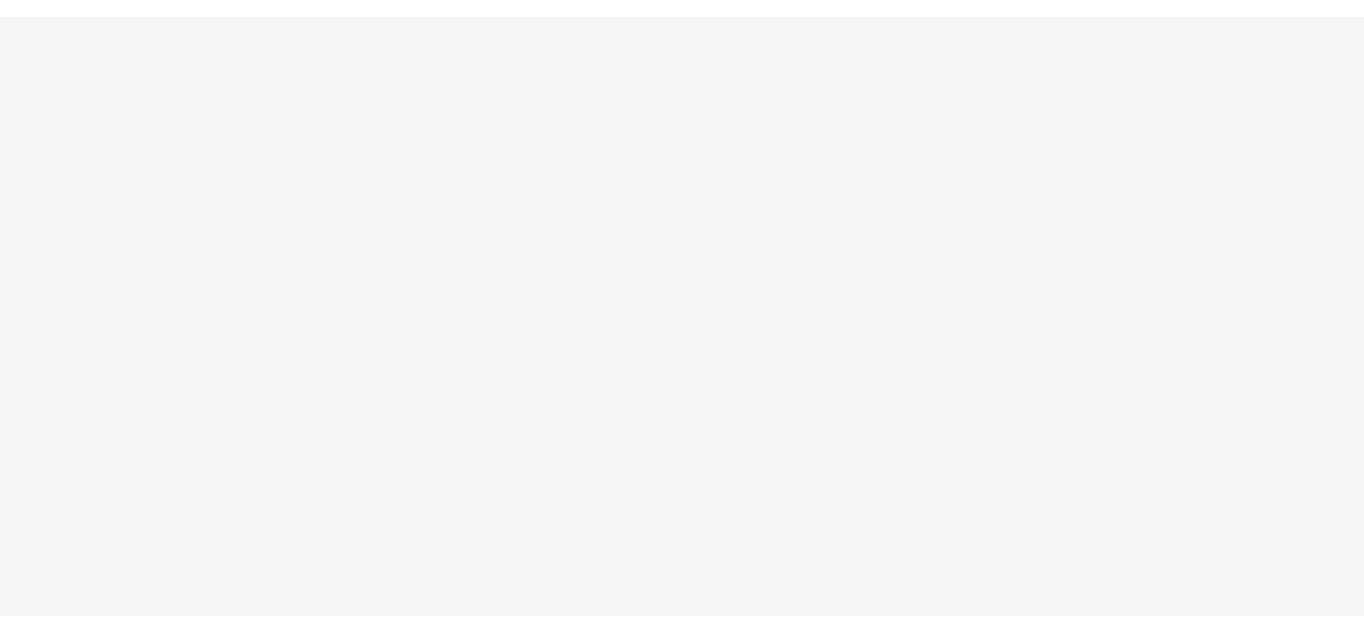 scroll, scrollTop: 0, scrollLeft: 0, axis: both 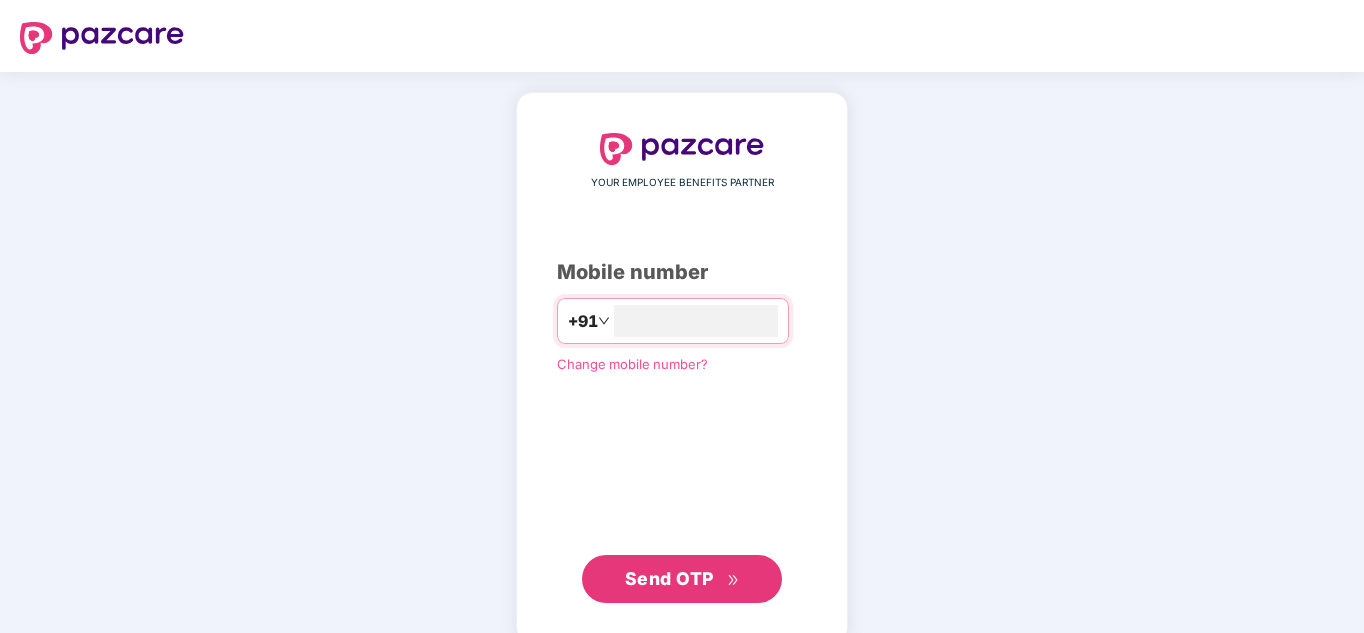 type on "**********" 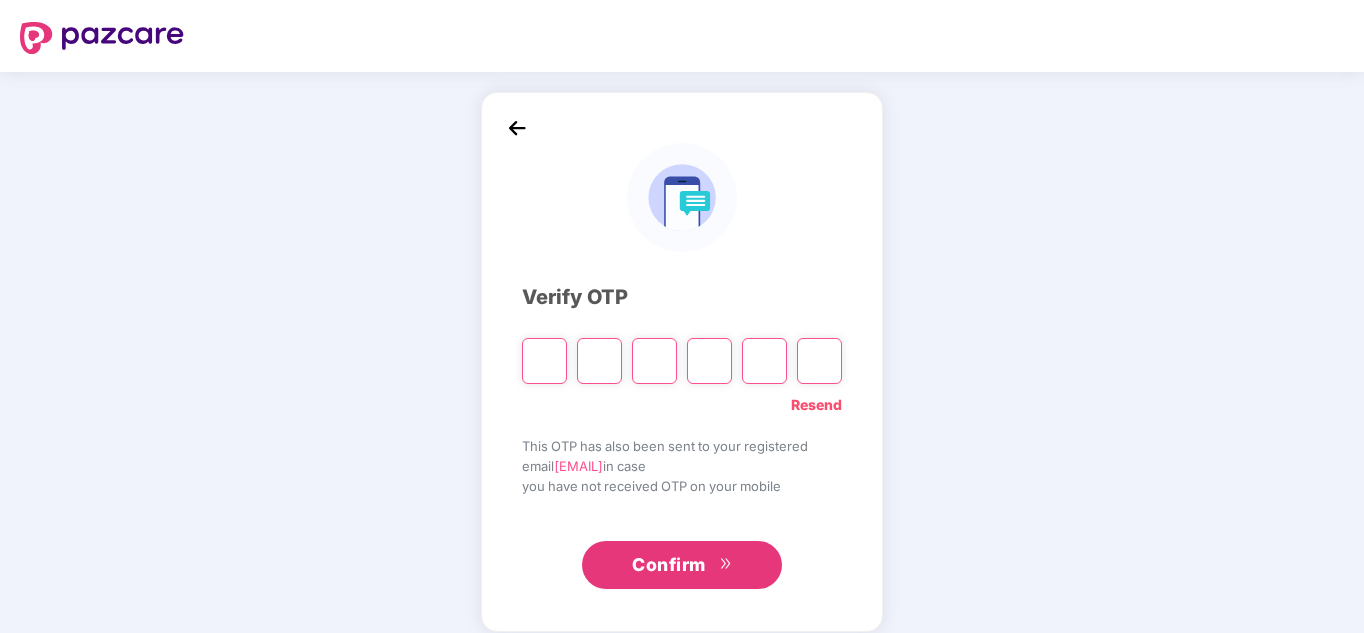paste on "*" 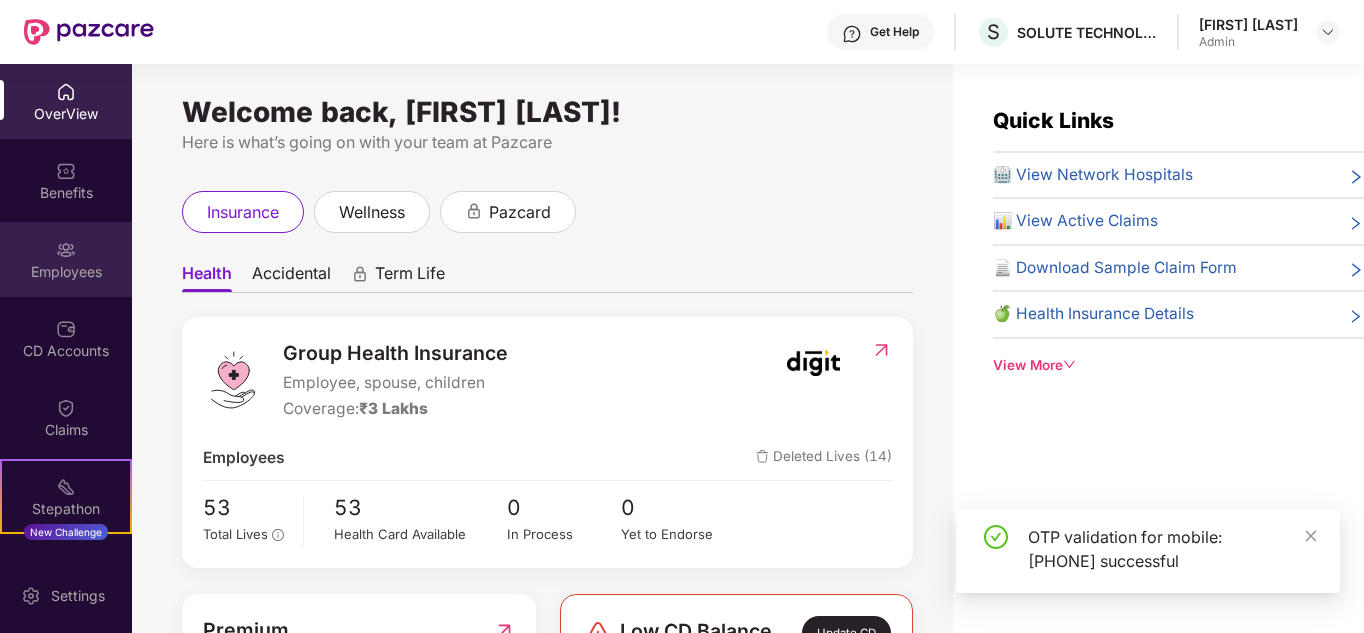 click on "Employees" at bounding box center (66, 272) 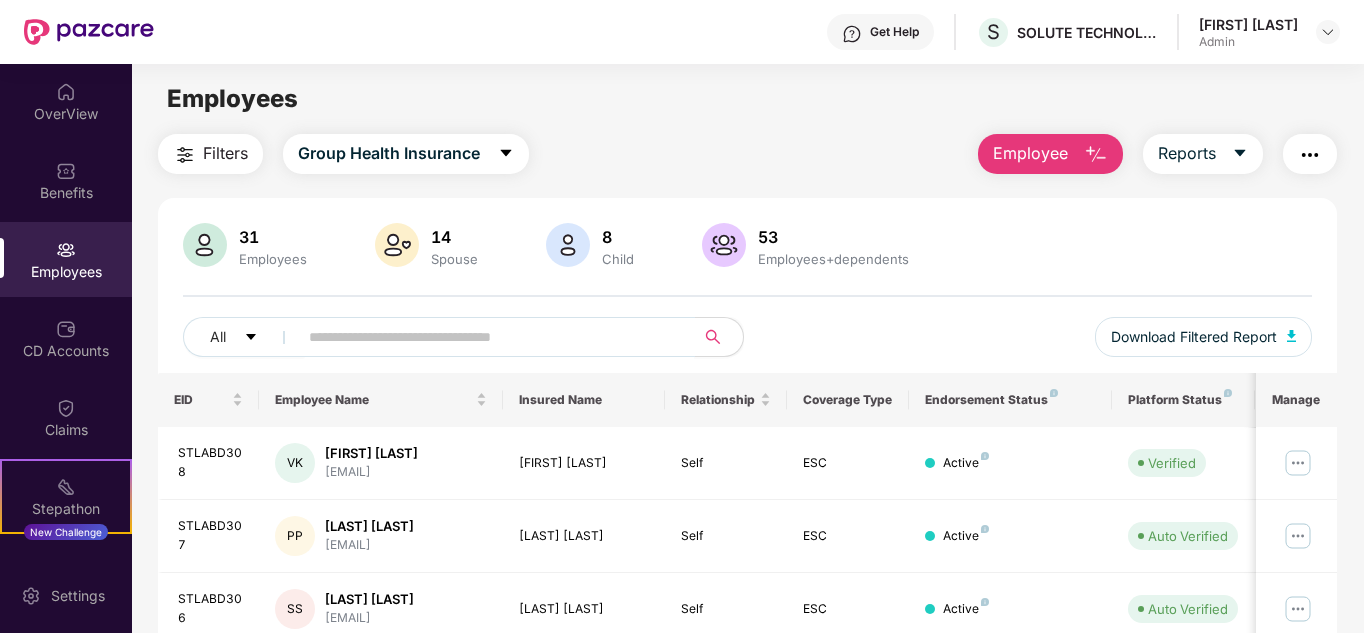 click at bounding box center (488, 337) 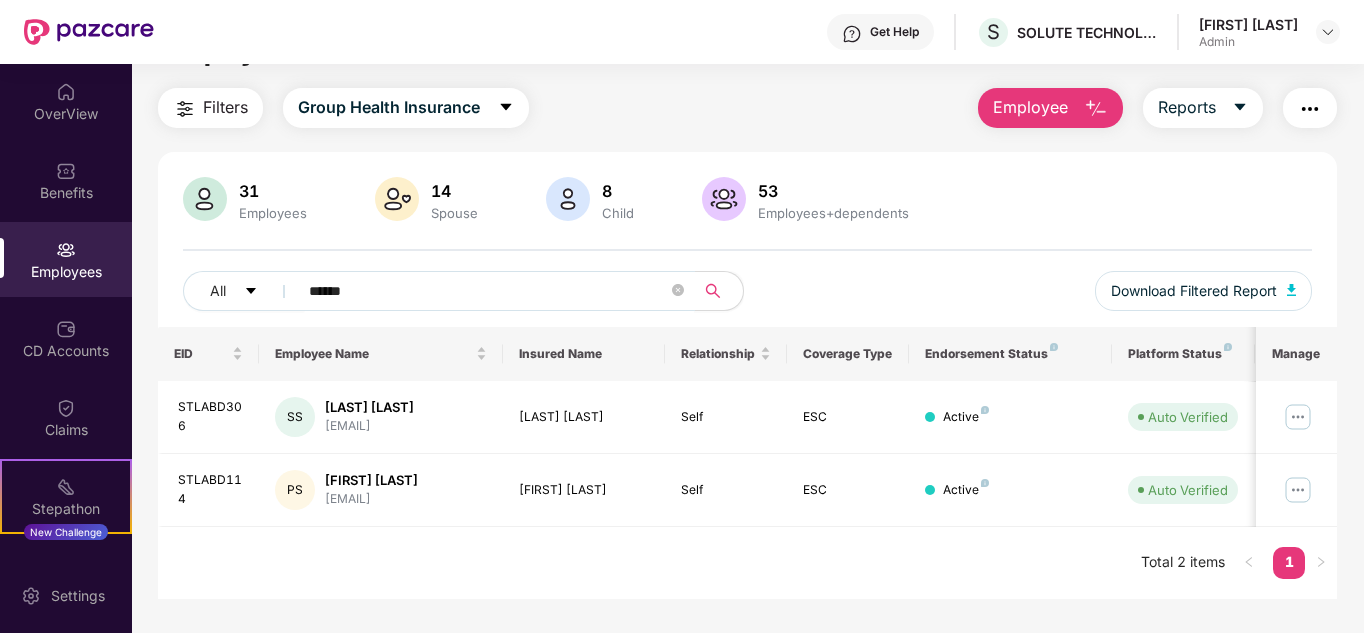 scroll, scrollTop: 64, scrollLeft: 0, axis: vertical 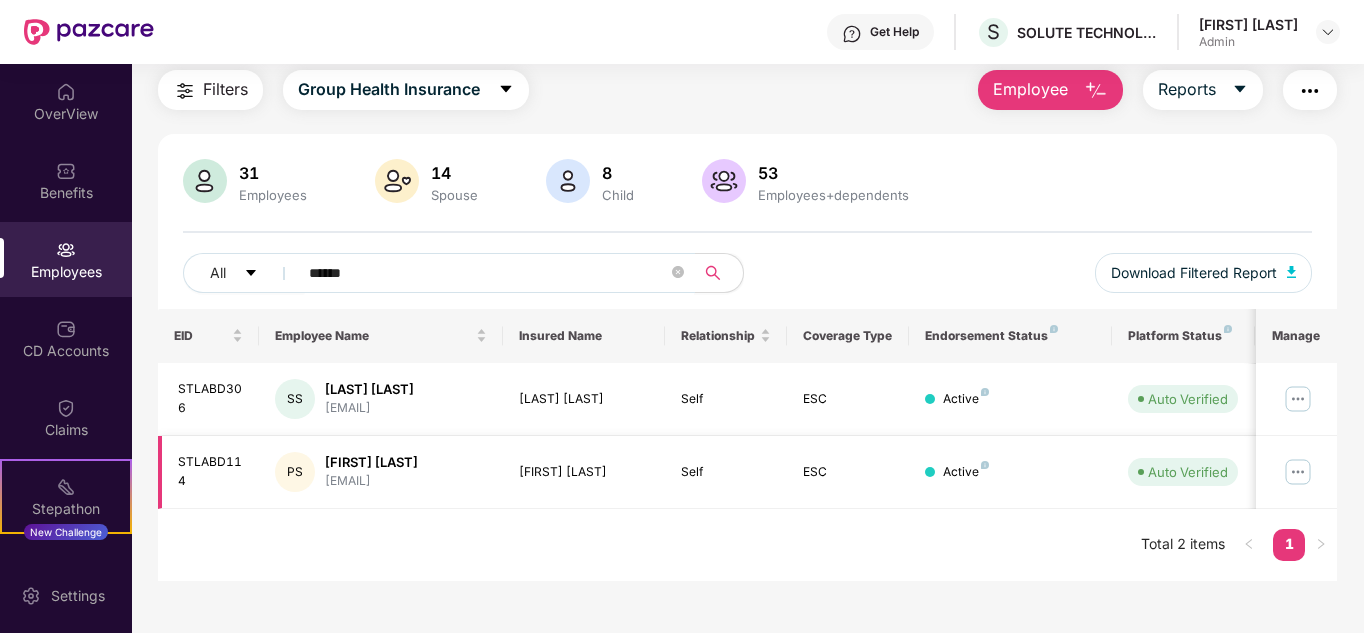 type on "*****" 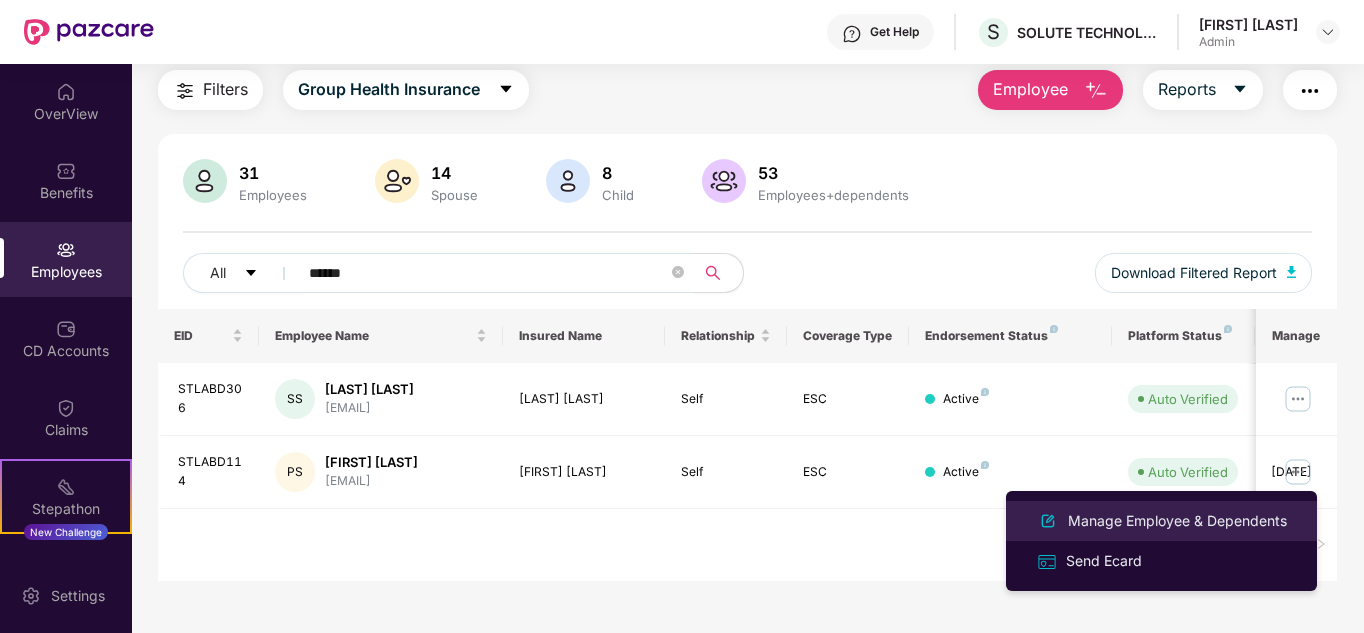 click on "Manage Employee & Dependents" at bounding box center [1177, 521] 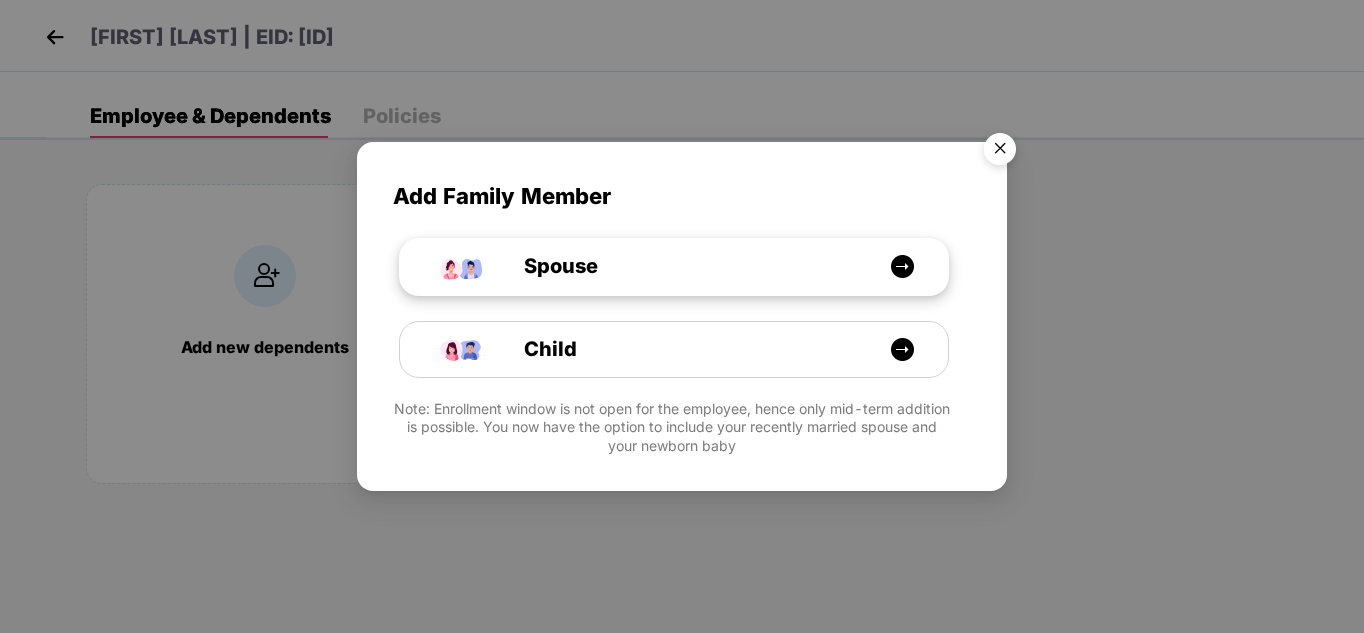 click on "Spouse" at bounding box center [684, 266] 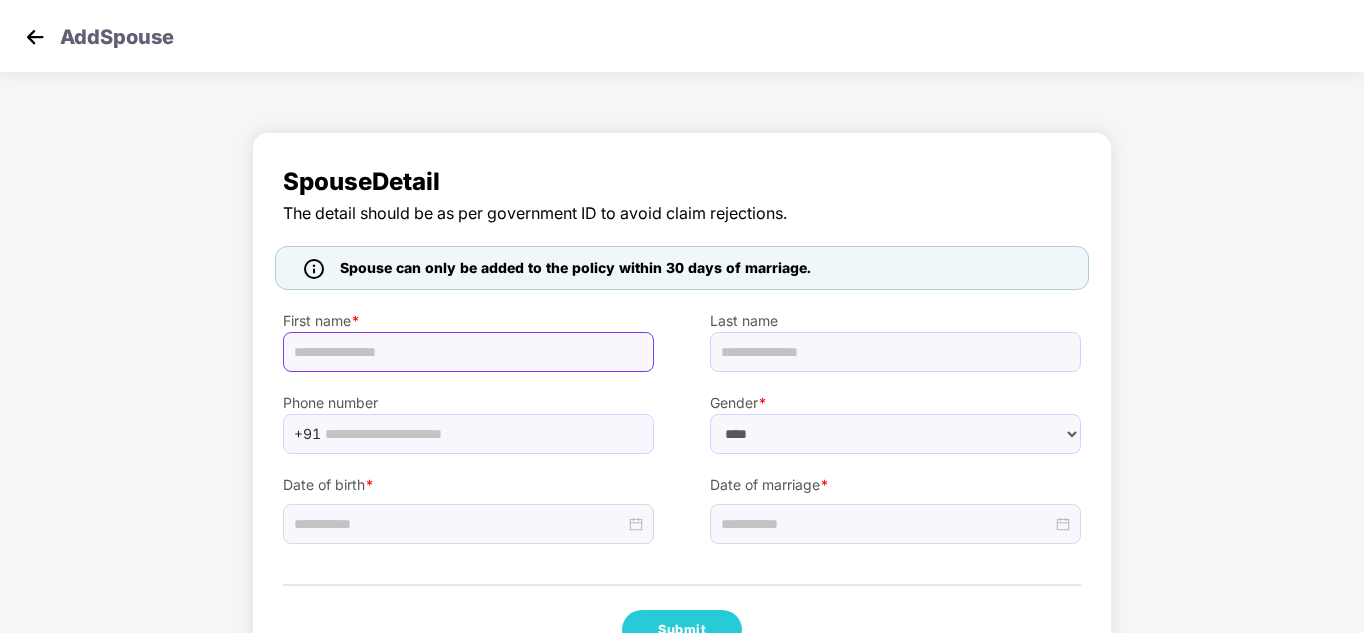click at bounding box center [468, 352] 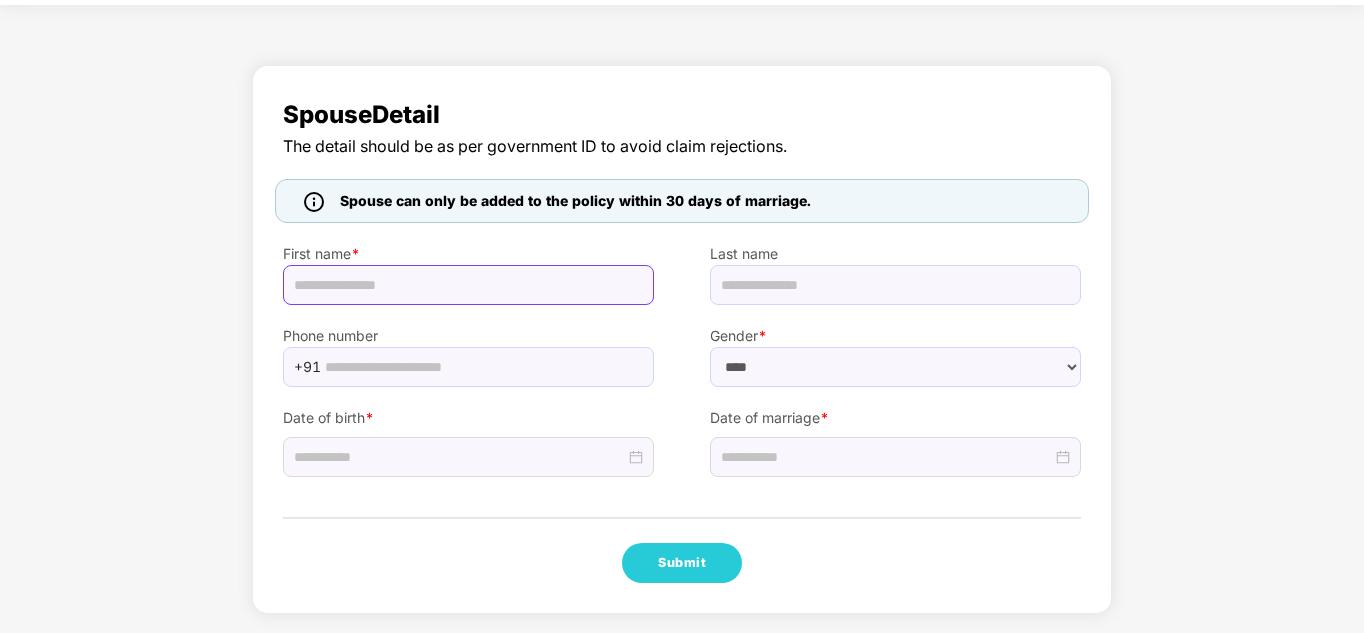 scroll, scrollTop: 68, scrollLeft: 0, axis: vertical 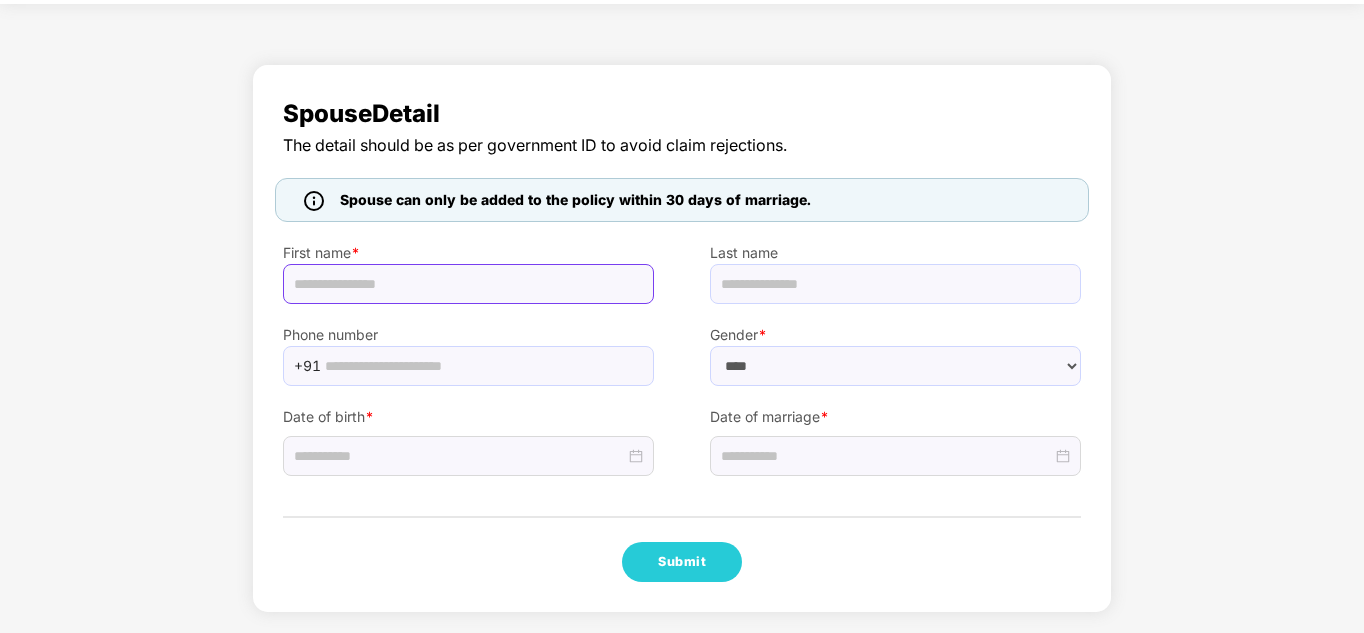 click at bounding box center (468, 284) 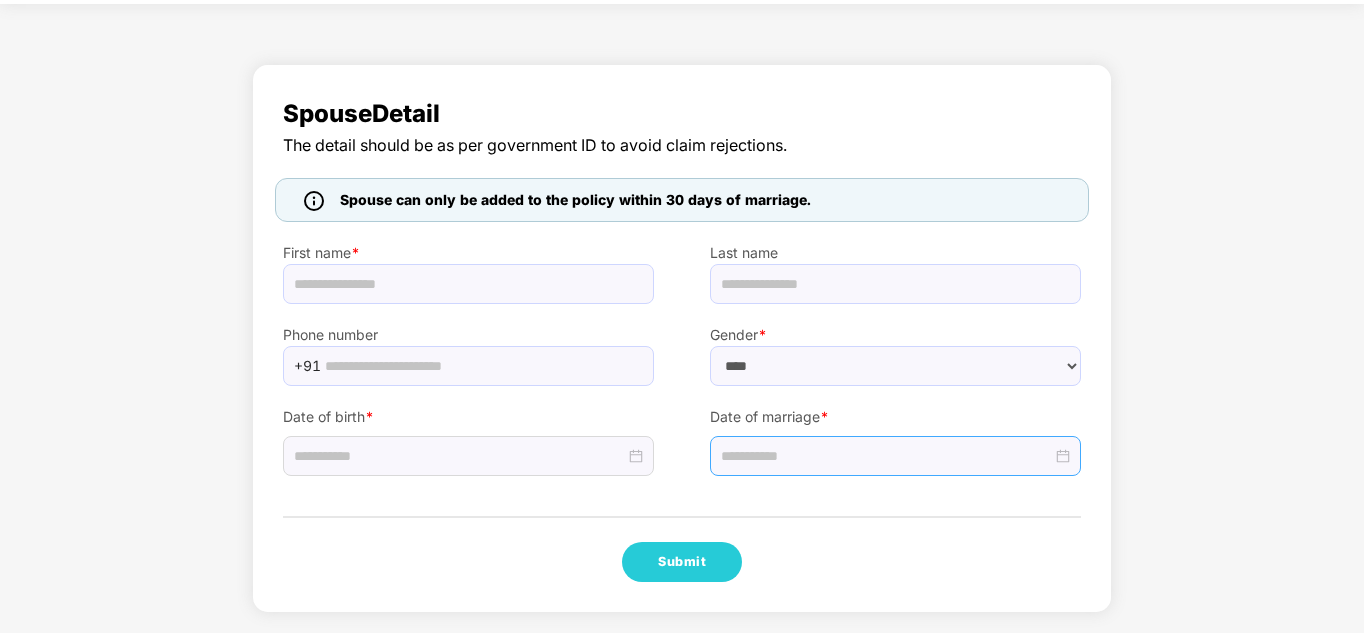 click at bounding box center (886, 456) 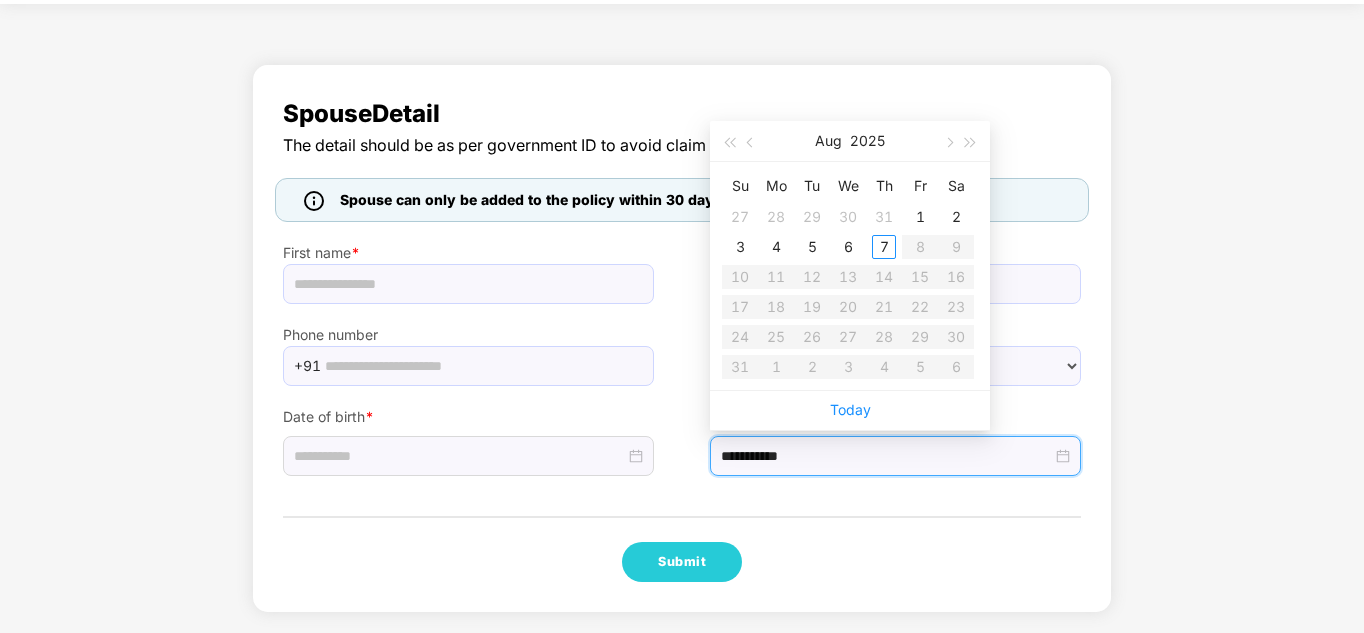 type on "**********" 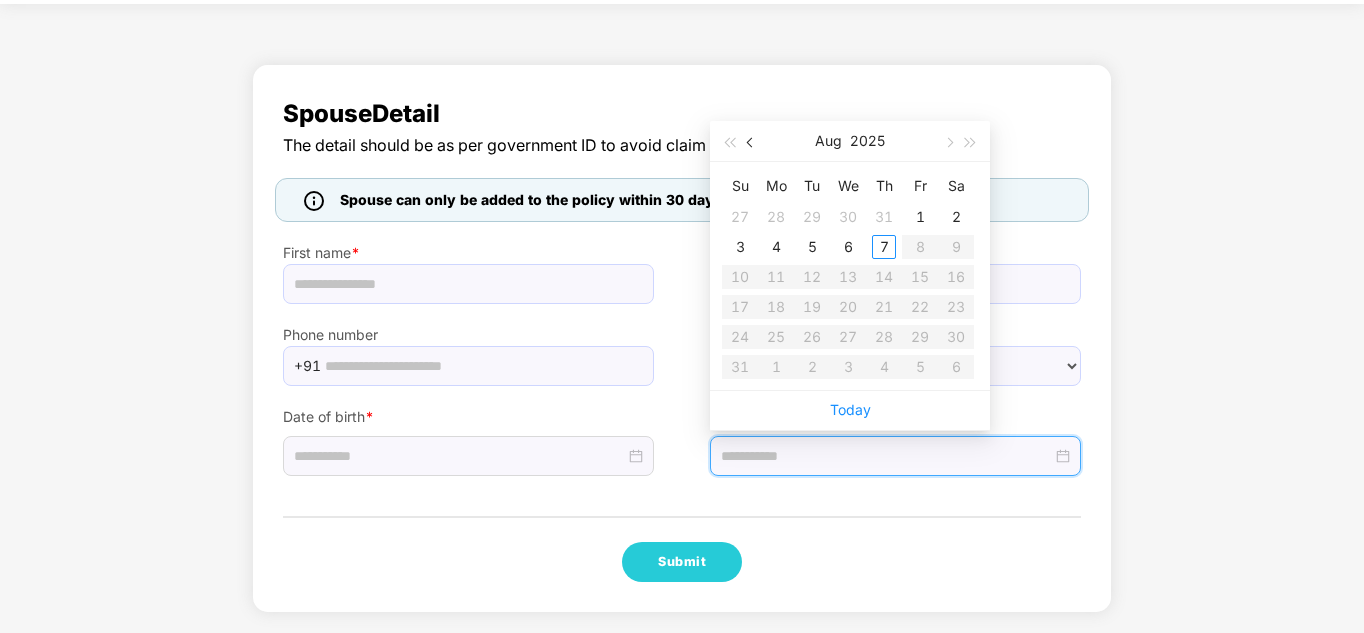 click at bounding box center (751, 141) 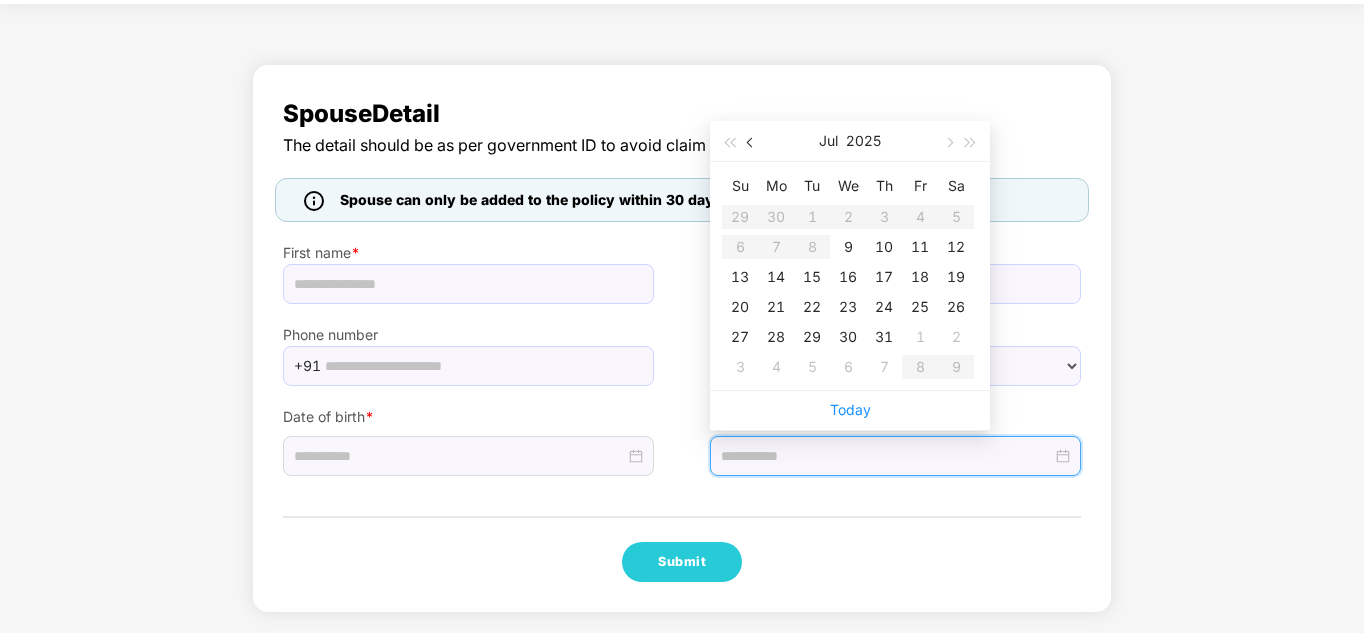 click at bounding box center [751, 141] 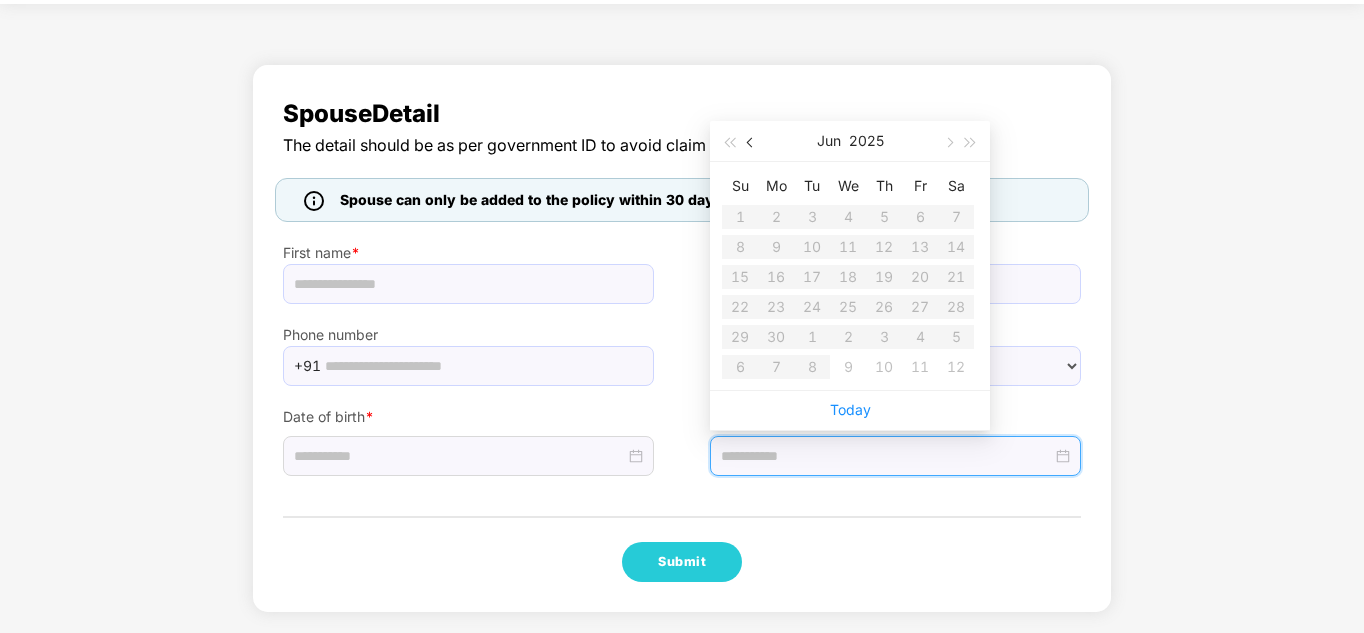 click at bounding box center (751, 141) 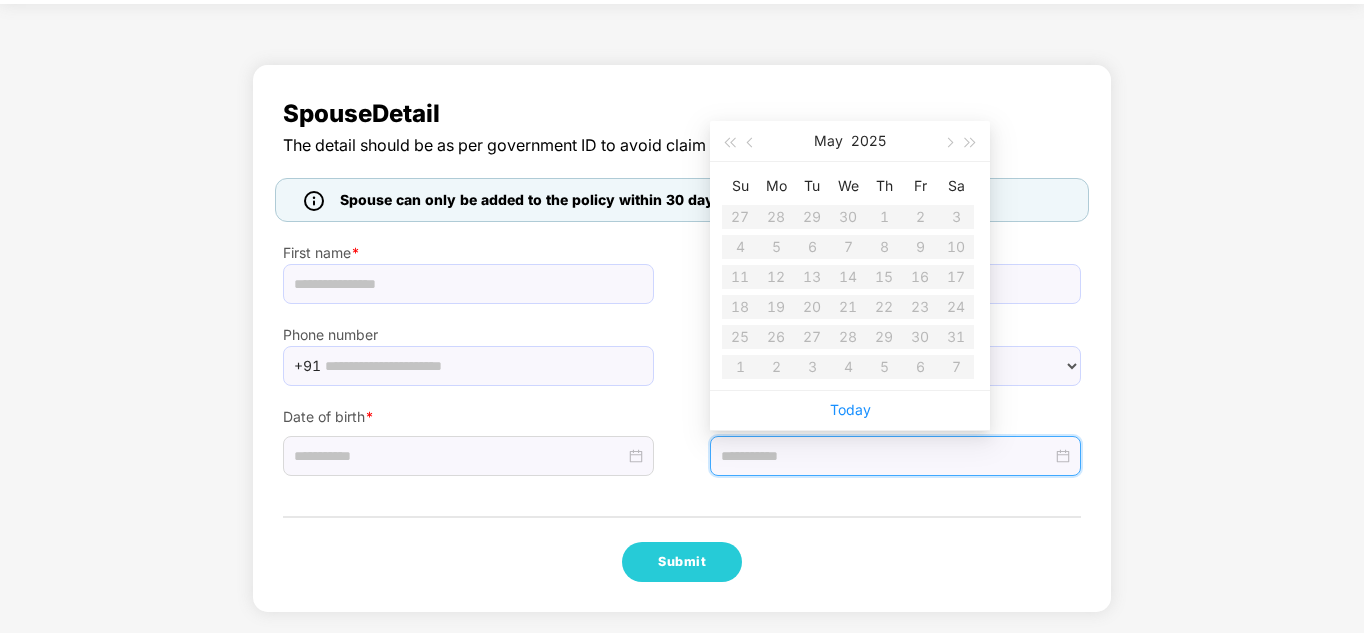 click on "Su Mo Tu We Th Fr Sa 27 28 29 30 1 2 3 4 5 6 7 8 9 10 11 12 13 14 15 16 17 18 19 20 21 22 23 24 25 26 27 28 29 30 31 1 2 3 4 5 6 7" at bounding box center (848, 276) 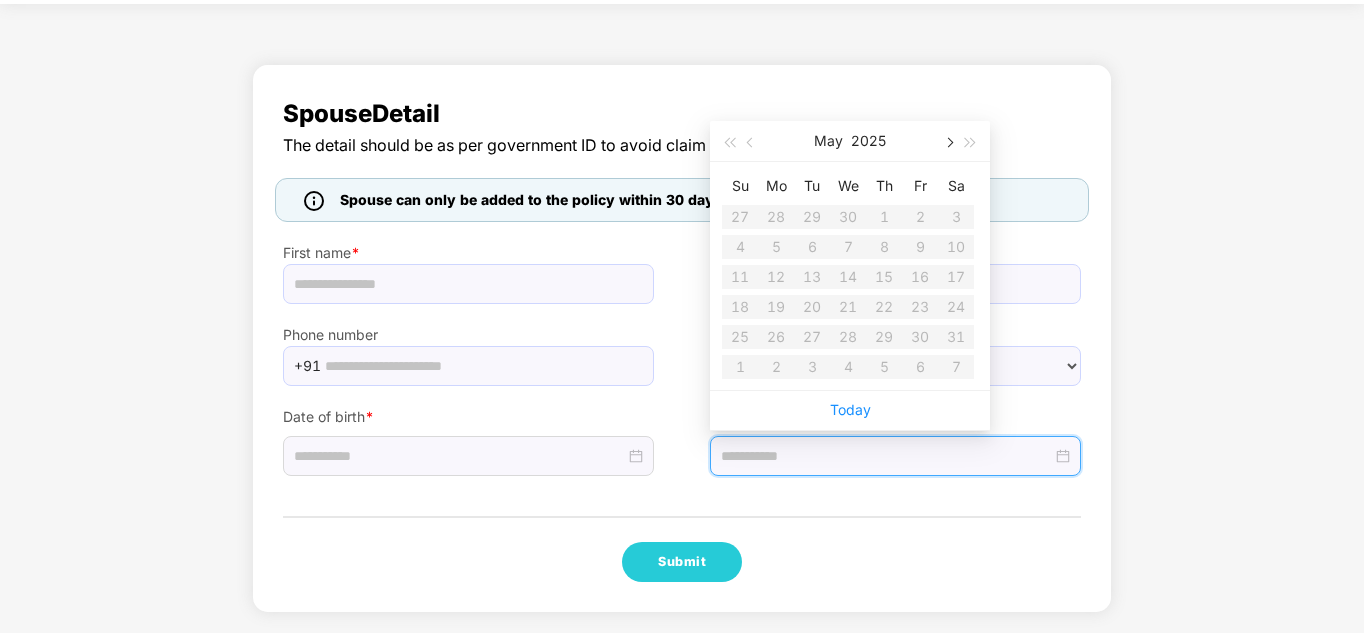 click at bounding box center [948, 141] 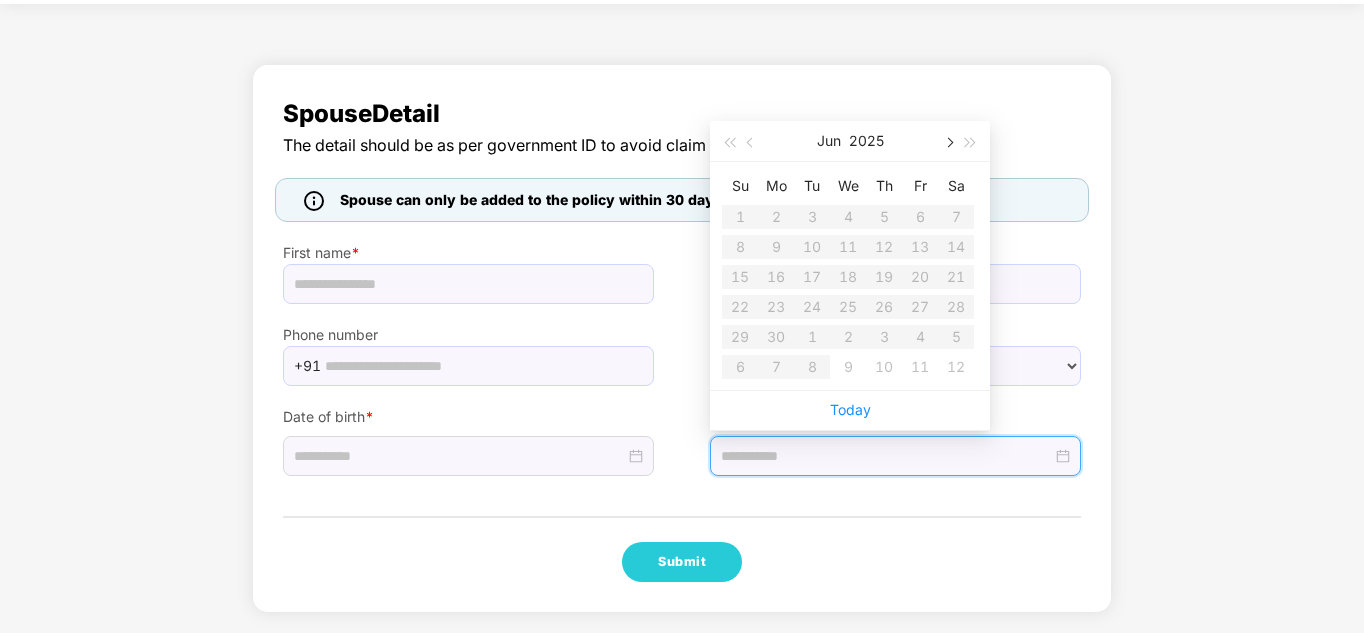 click at bounding box center (948, 141) 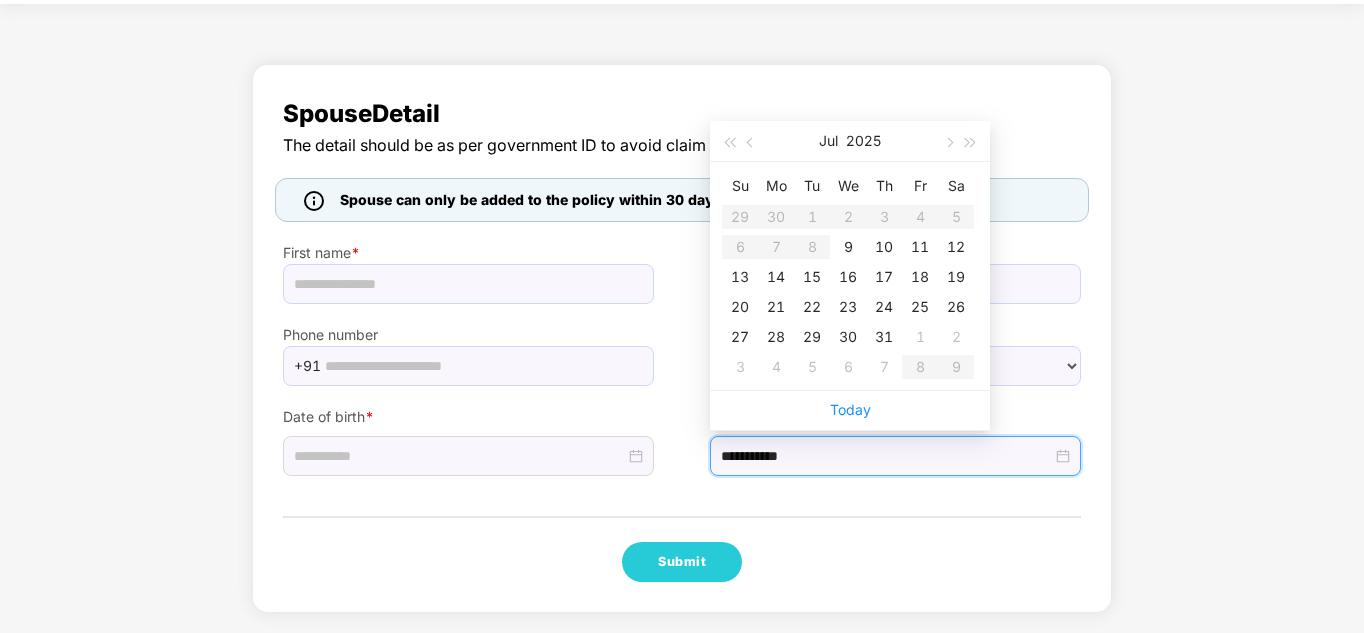 type on "**********" 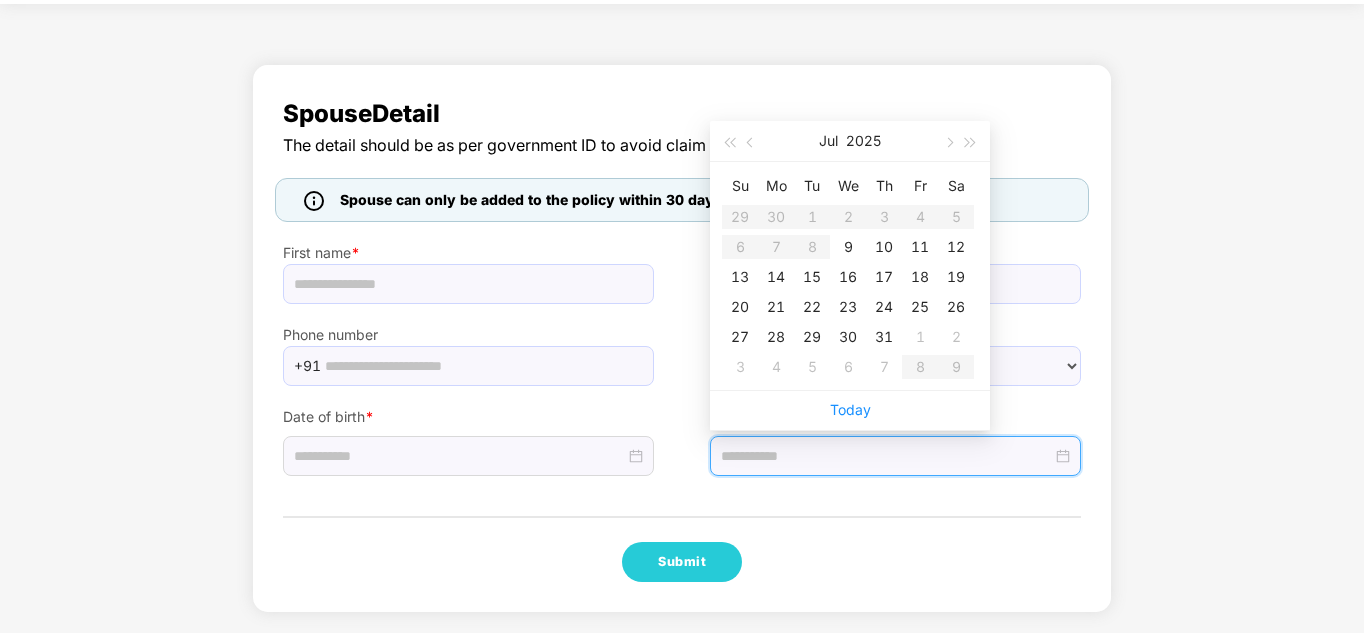 click on "Spouse  Detail The detail should be as per government ID to avoid claim rejections.  Spouse can only be added to the policy within 30 days of marriage. First name  * Last name Phone number +91 Gender  * ****** **** ****** Date of birth  * Date of marriage  * Submit" at bounding box center [682, 338] 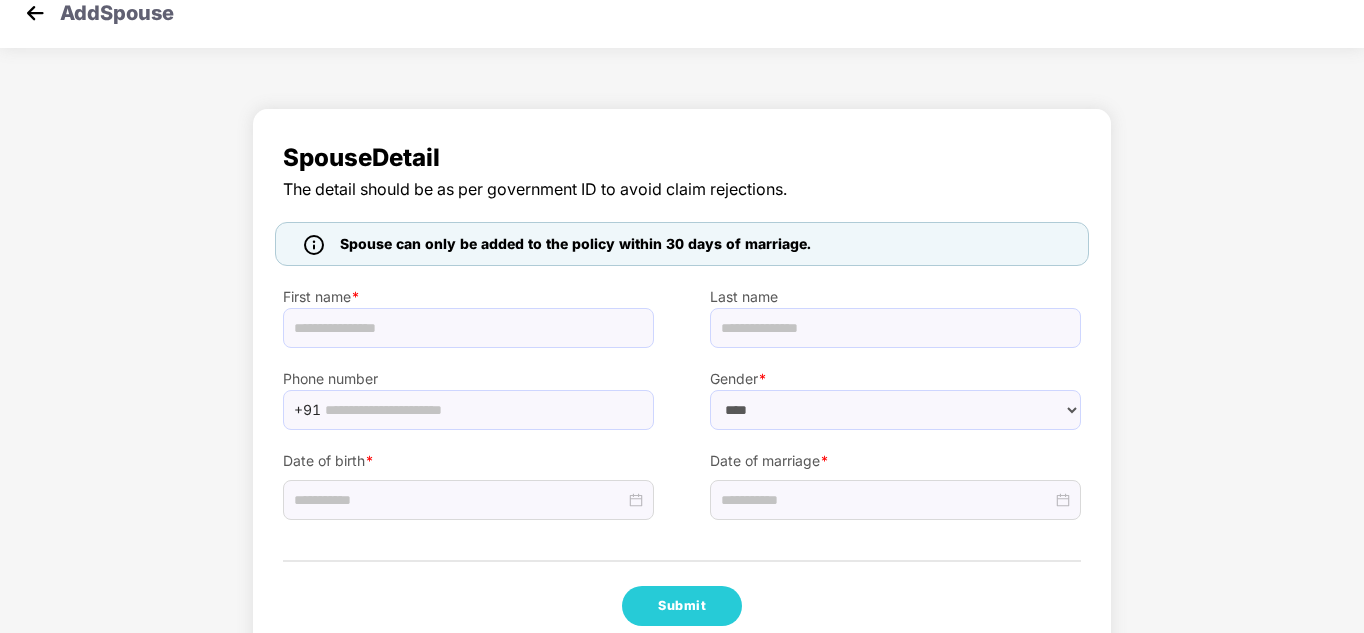 scroll, scrollTop: 0, scrollLeft: 0, axis: both 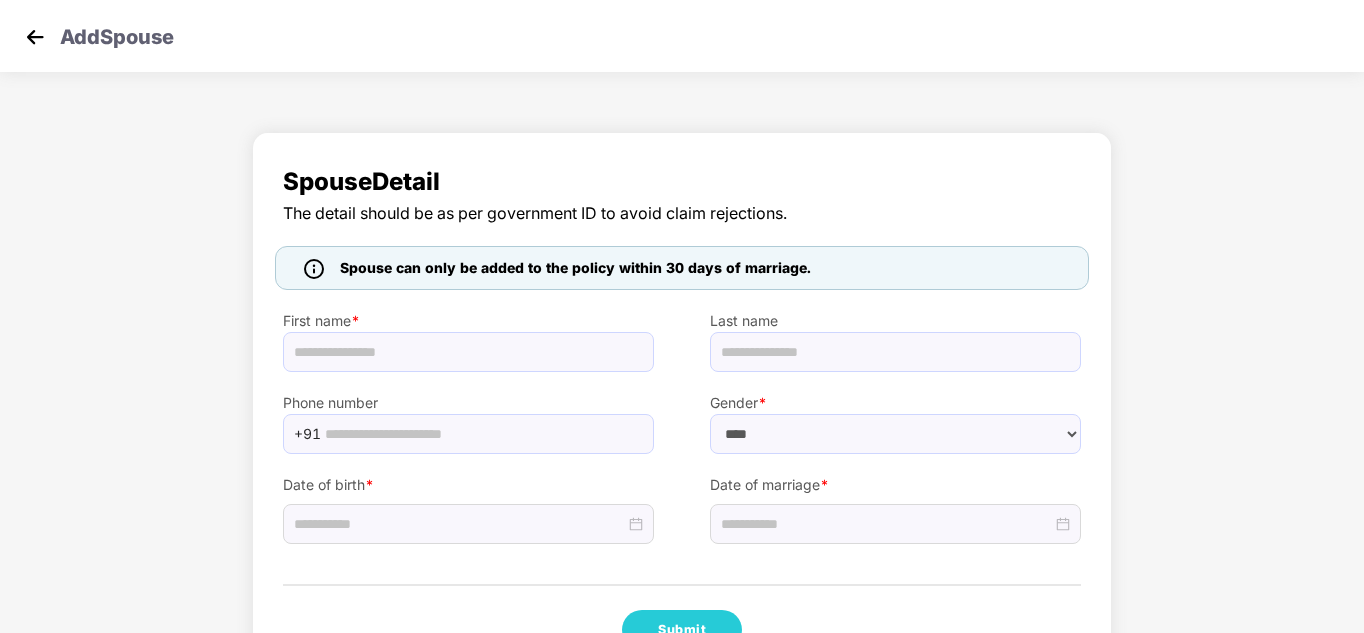 click at bounding box center [35, 37] 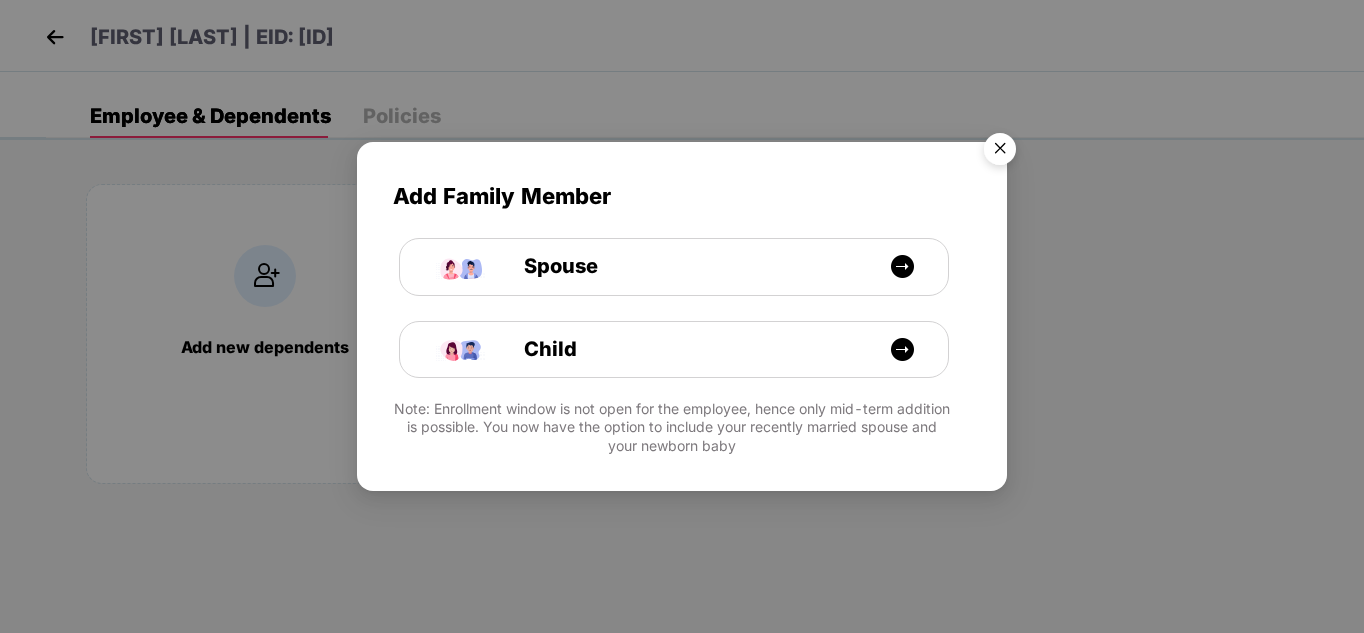click at bounding box center (1000, 152) 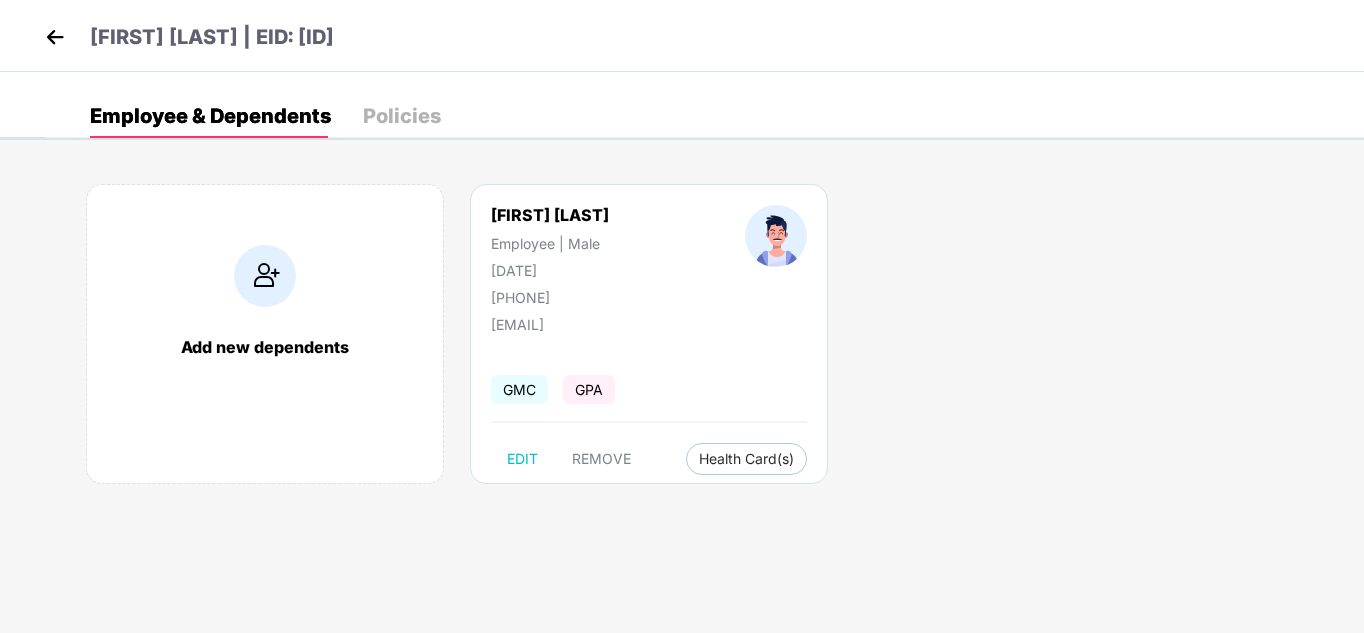 click on "Policies" at bounding box center [402, 116] 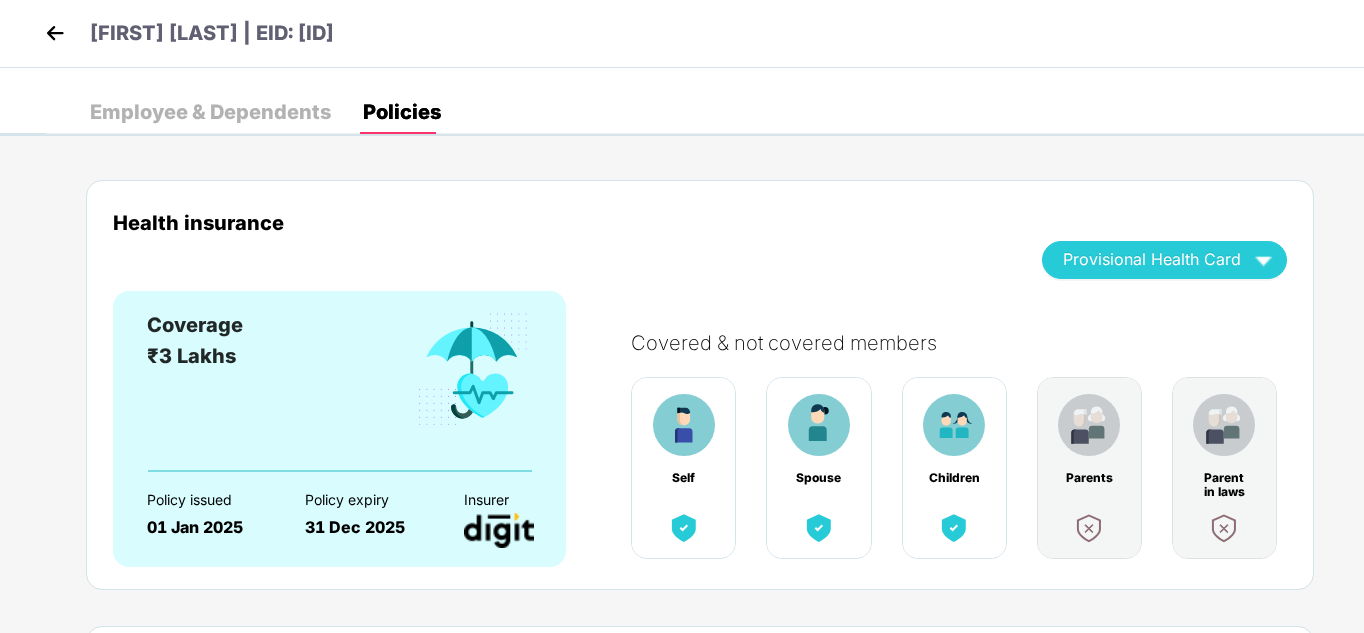 scroll, scrollTop: 0, scrollLeft: 0, axis: both 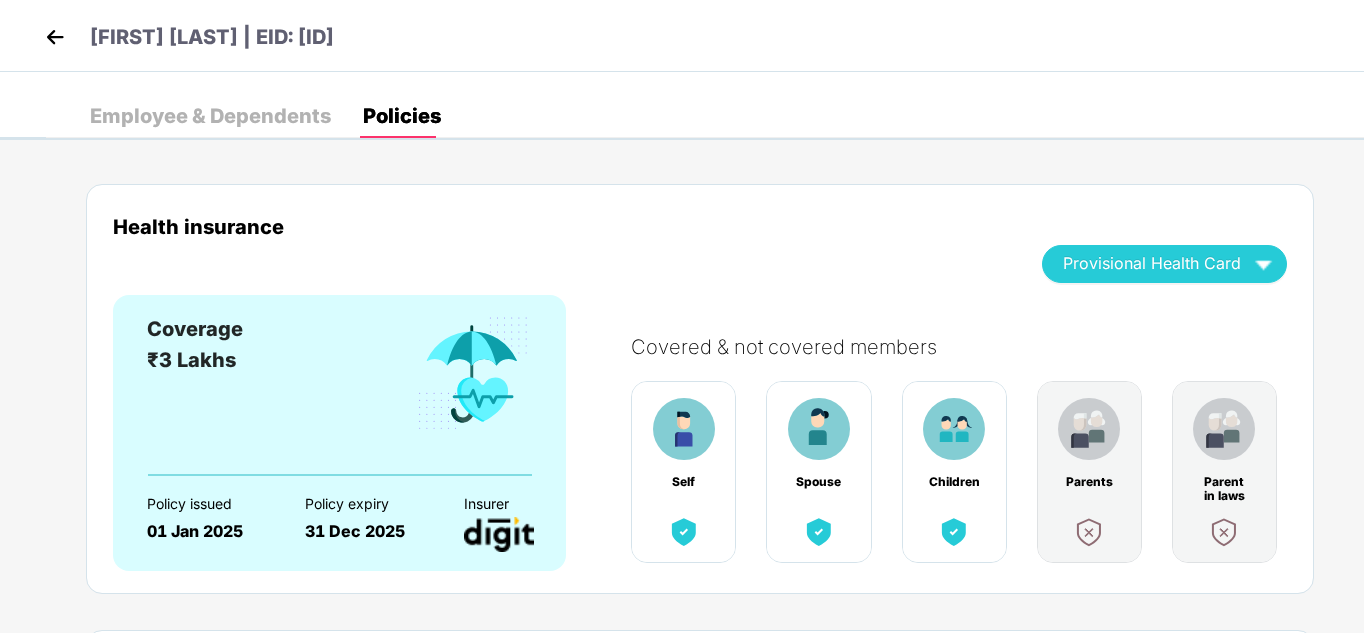 click on "Employee & Dependents" at bounding box center [210, 116] 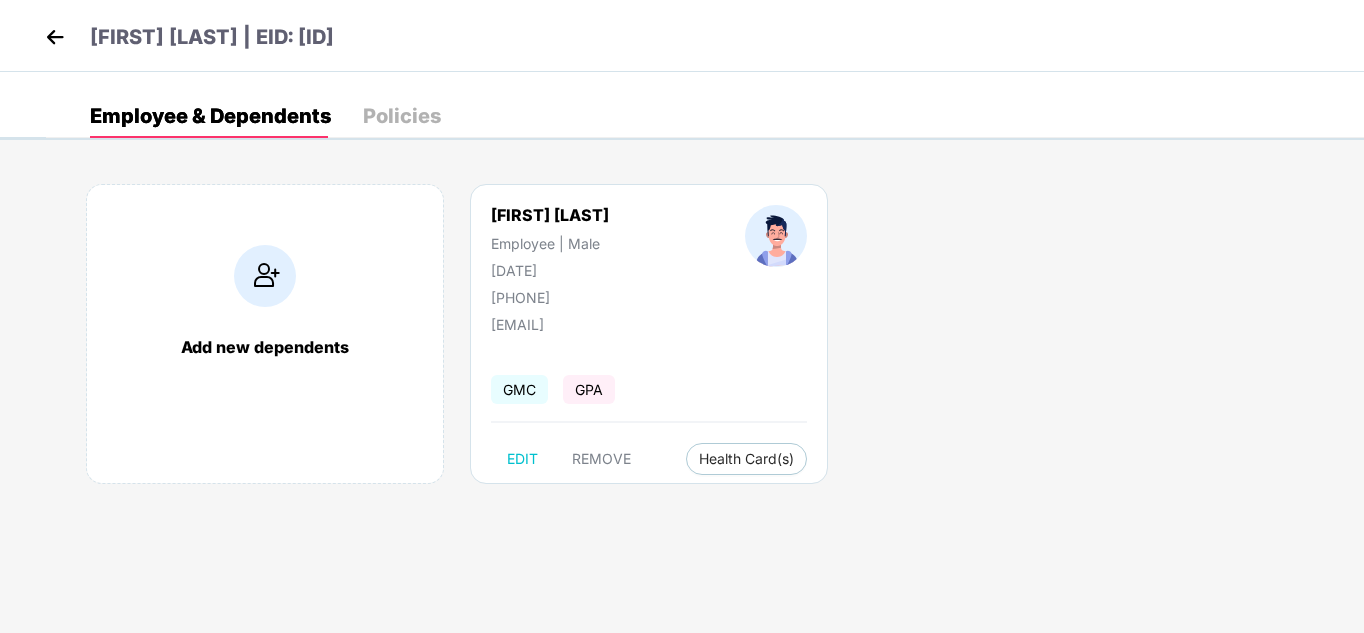 click at bounding box center [55, 37] 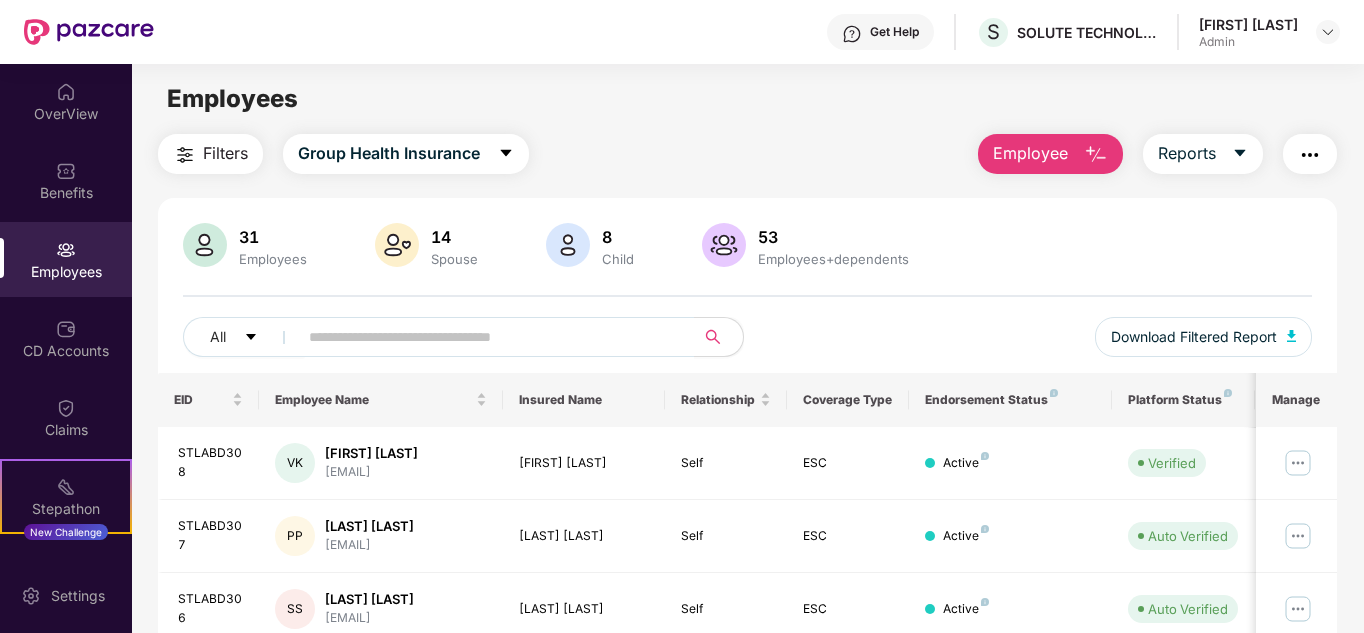 click at bounding box center (852, 34) 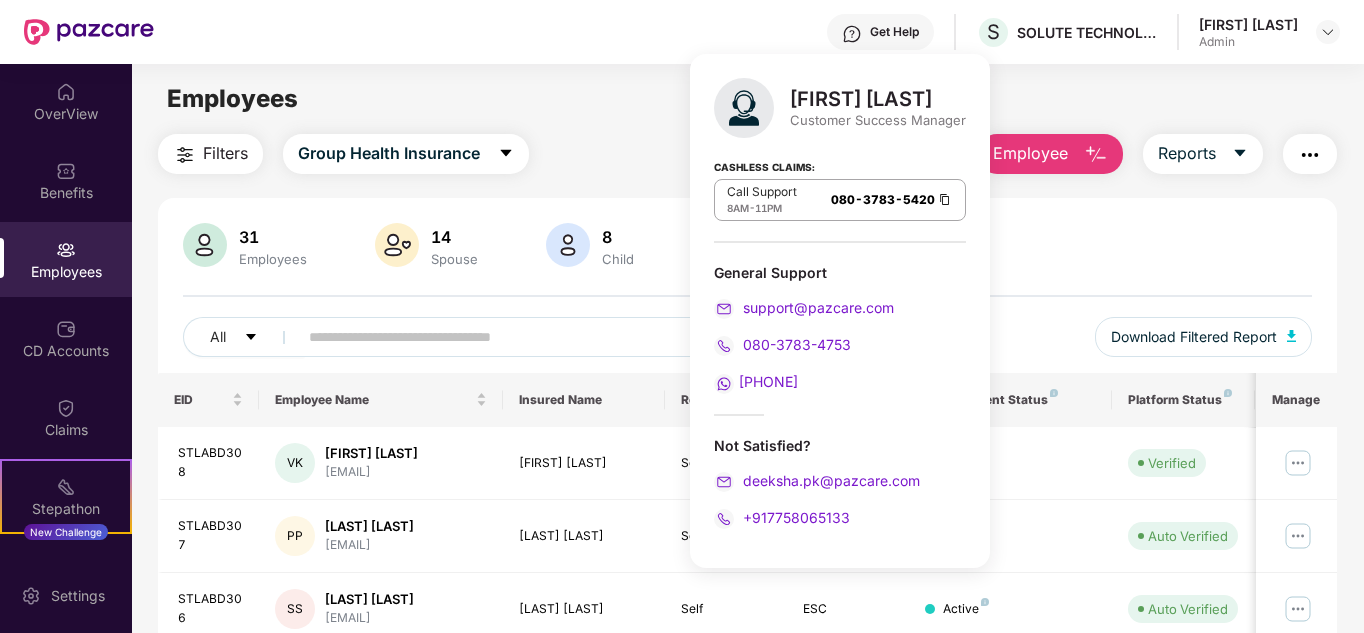 click on "Employees" at bounding box center [747, 99] 